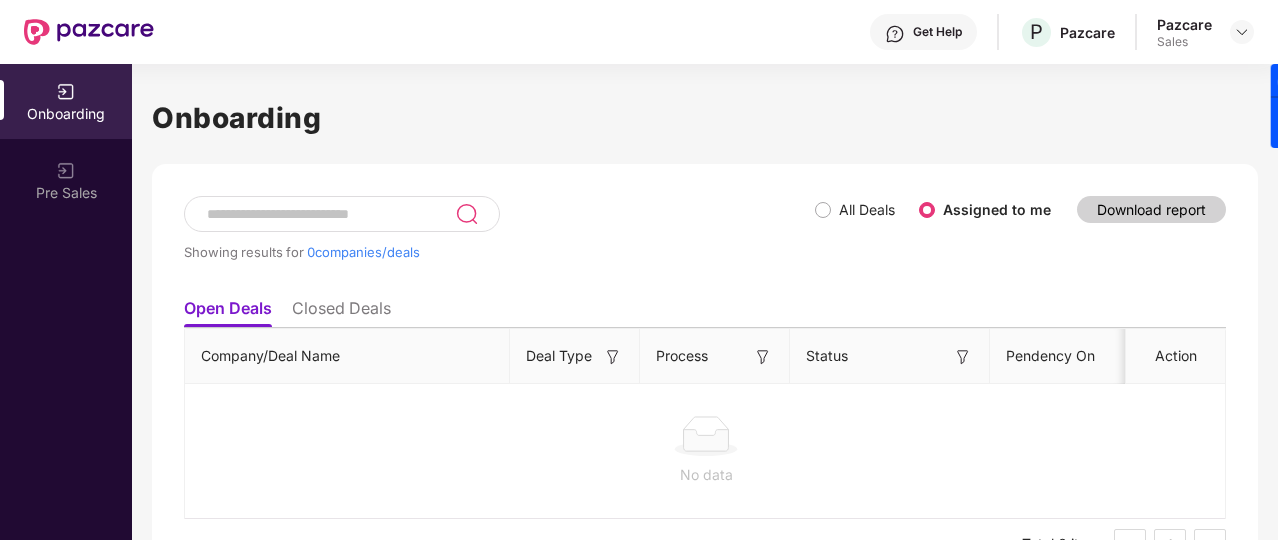 click on "Get Help P Pazcare Pazcare Sales" at bounding box center [639, 32] 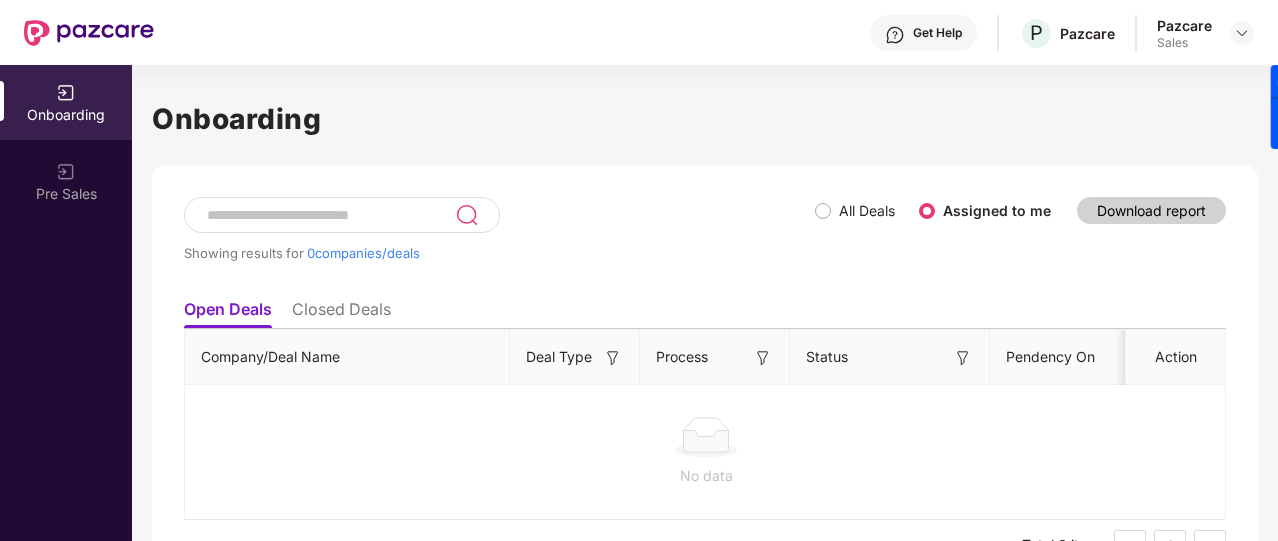scroll, scrollTop: 0, scrollLeft: 0, axis: both 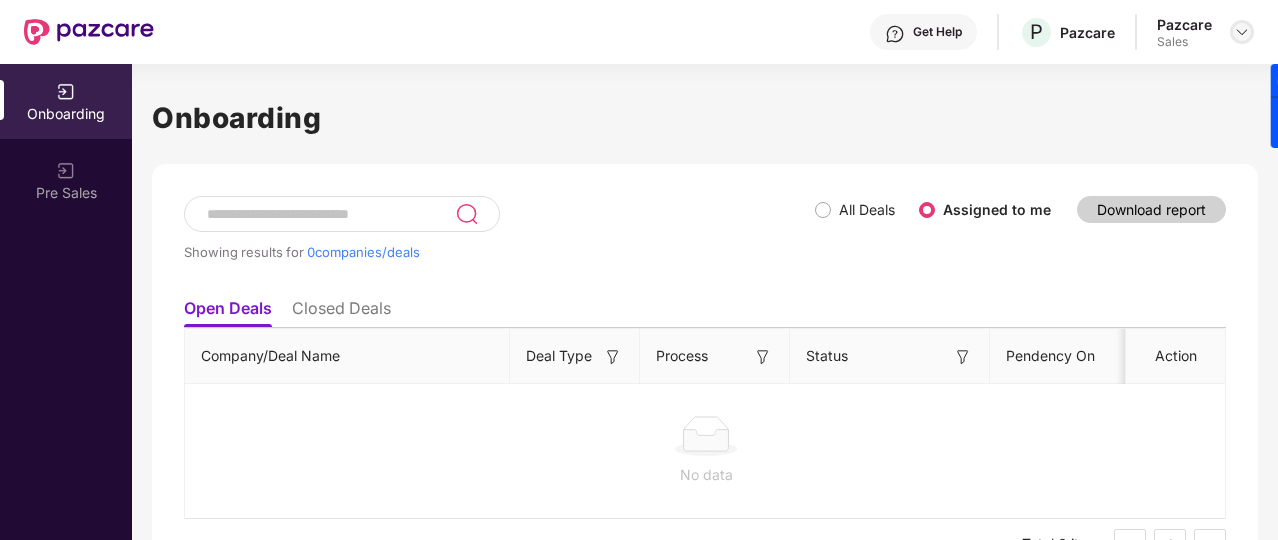 click at bounding box center (1242, 32) 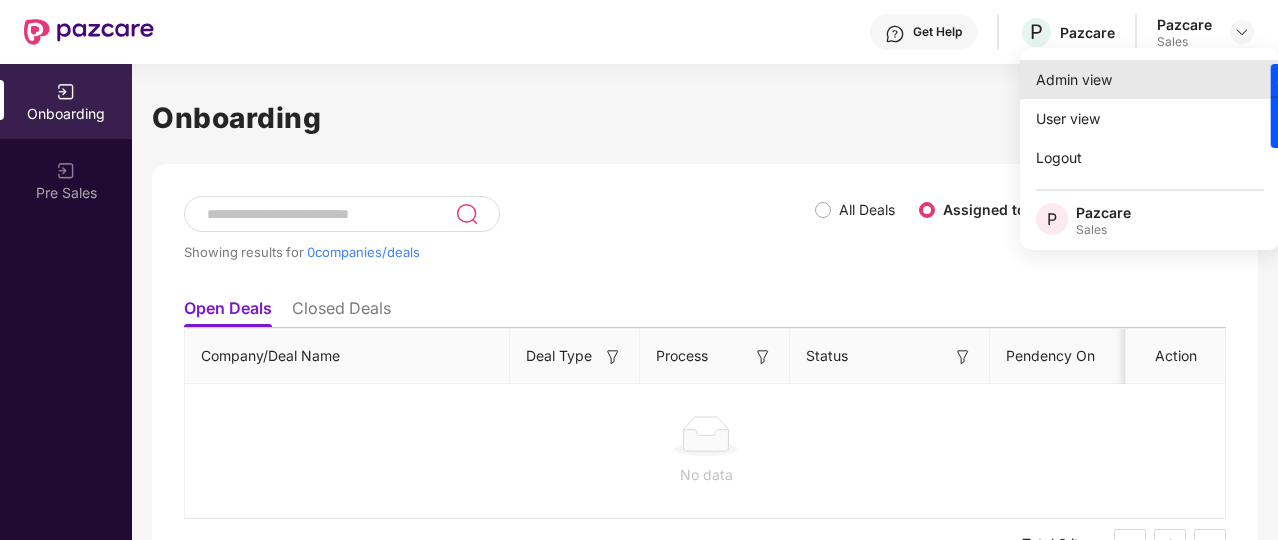 click on "Admin view" at bounding box center [1150, 79] 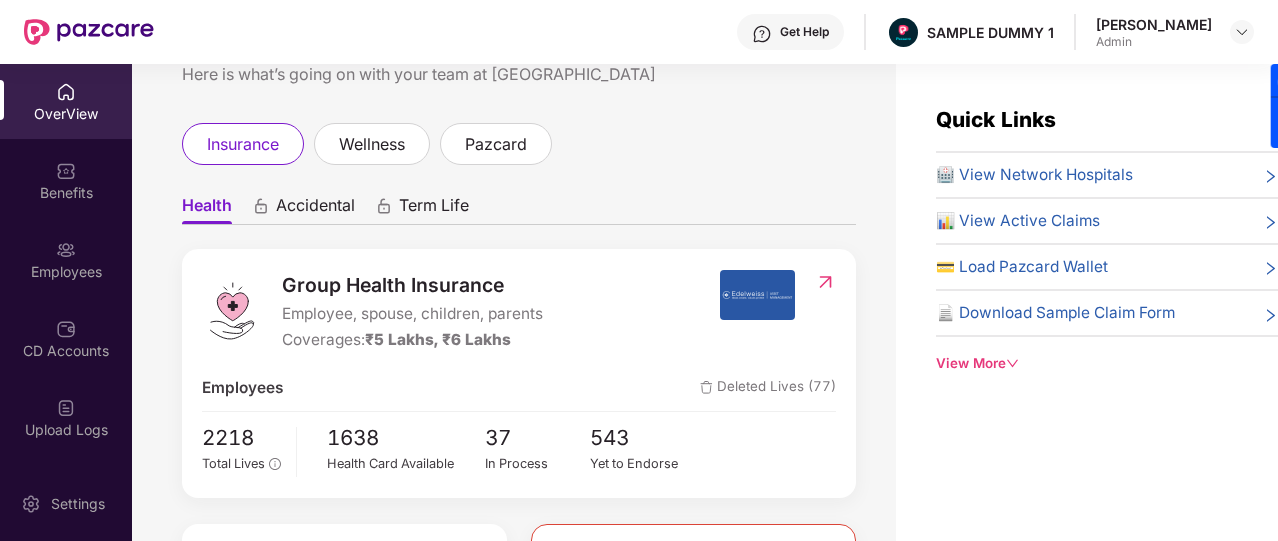 scroll, scrollTop: 0, scrollLeft: 0, axis: both 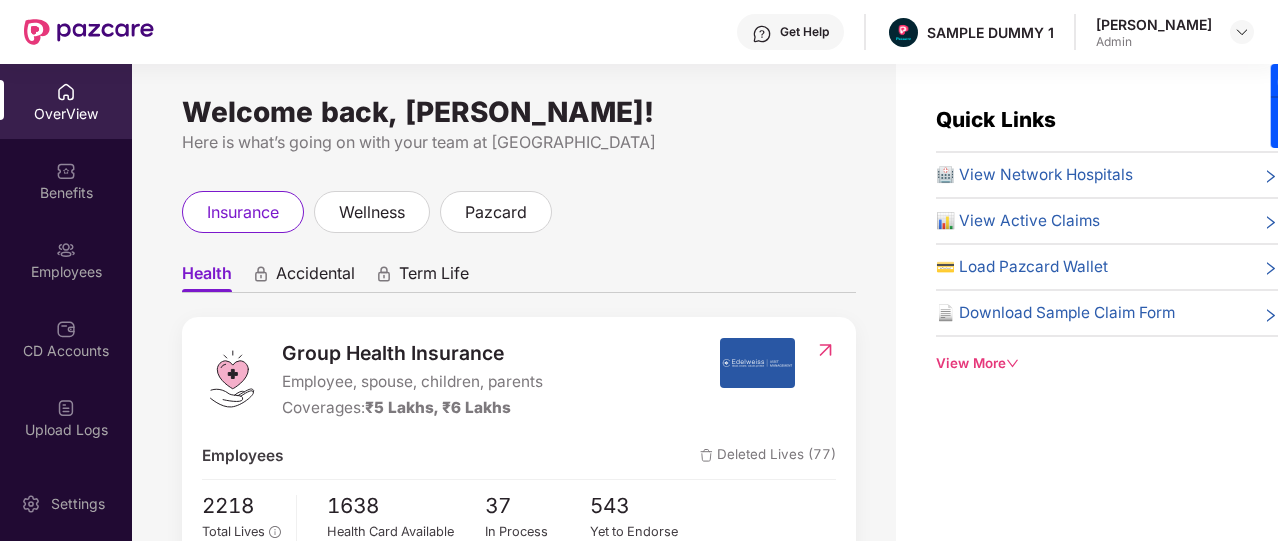 click on "Health   Accidental   Term Life Group Health Insurance Employee, spouse, children, parents Coverages:  ₹5 Lakhs, ₹6 Lakhs Employees   Deleted Lives (77) 2218 Total Lives 1638 Health Card Available 37 In Process 543 Yet to Endorse Premium ₹1,18,000 Total Paid Premium Low CD Balance Update CD ₹4,566 Available CD Balance Claim Update Total Claims Raised 50 *Last updated on  12:12 PM[DATE] Initiated Claims (15) In Process 0 Approved 1 IR Raised 0 Rejected 2 Settled 1 Closed 11 Uninitiated Claims (35)" at bounding box center (519, 712) 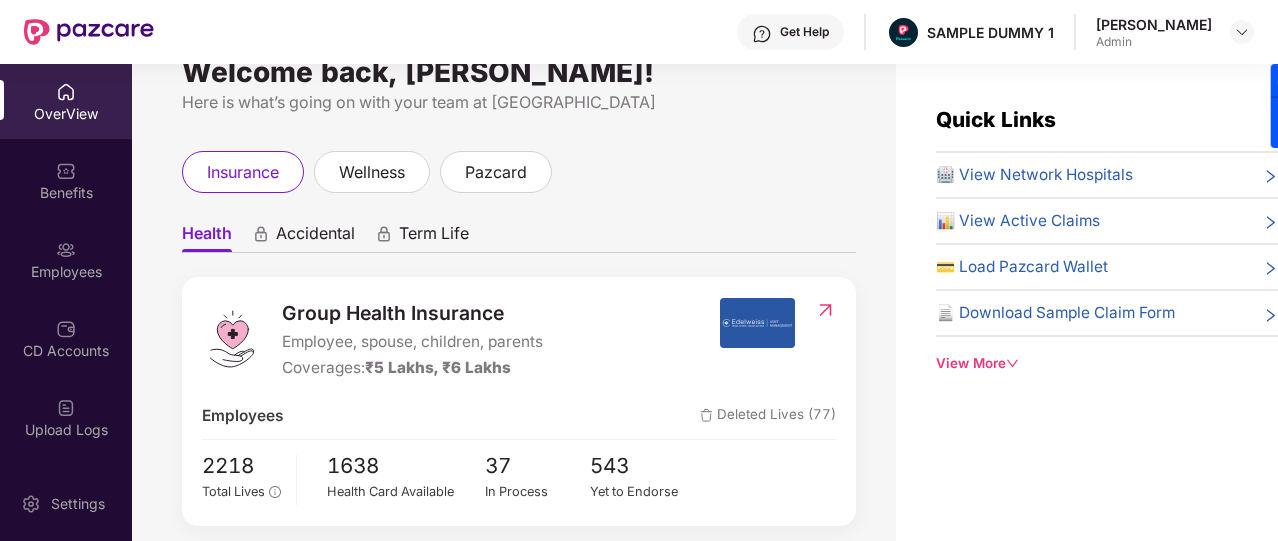 click on "Get Help" at bounding box center [804, 32] 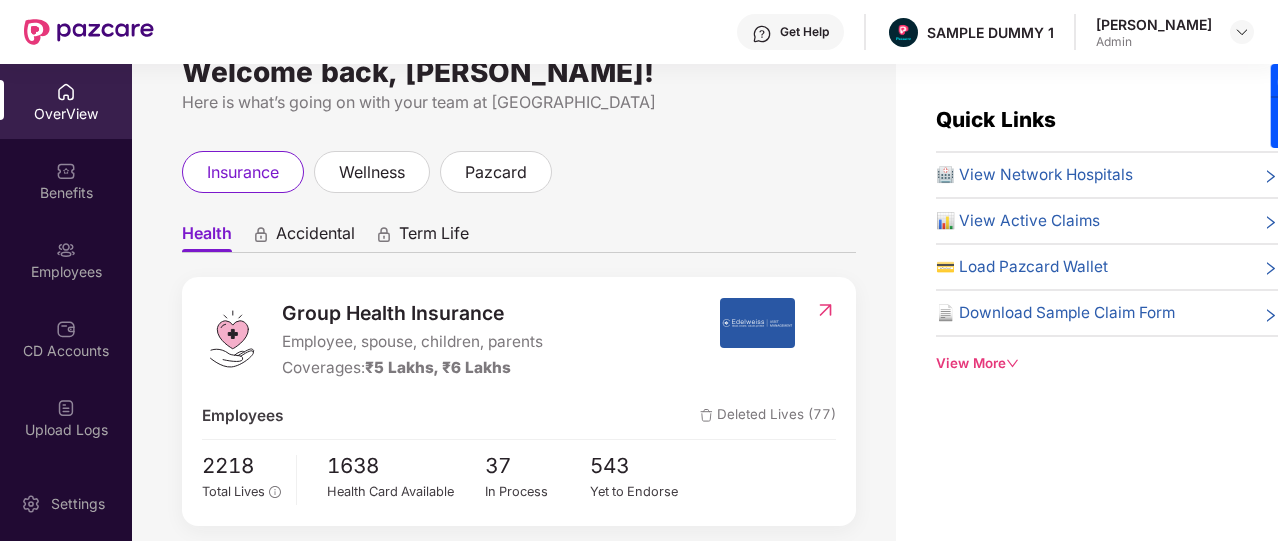 click on "Quick Links 🏥 View Network Hospitals 📊 View Active Claims 💳 Load Pazcard Wallet 📄 Download Sample Claim Form View More" at bounding box center [1087, 334] 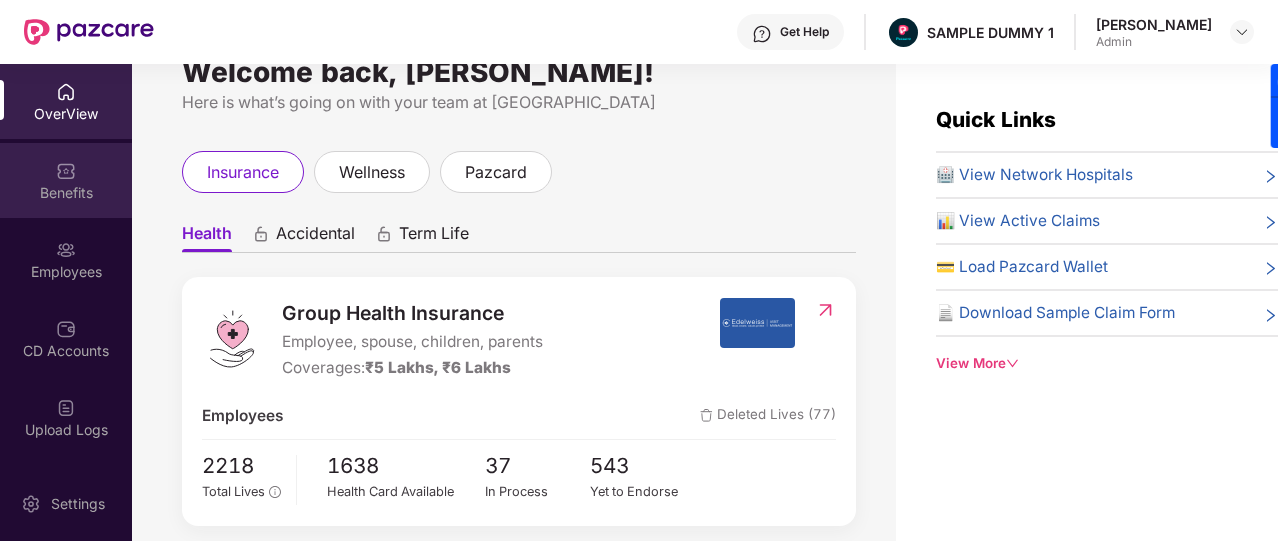 click on "Benefits" at bounding box center [66, 193] 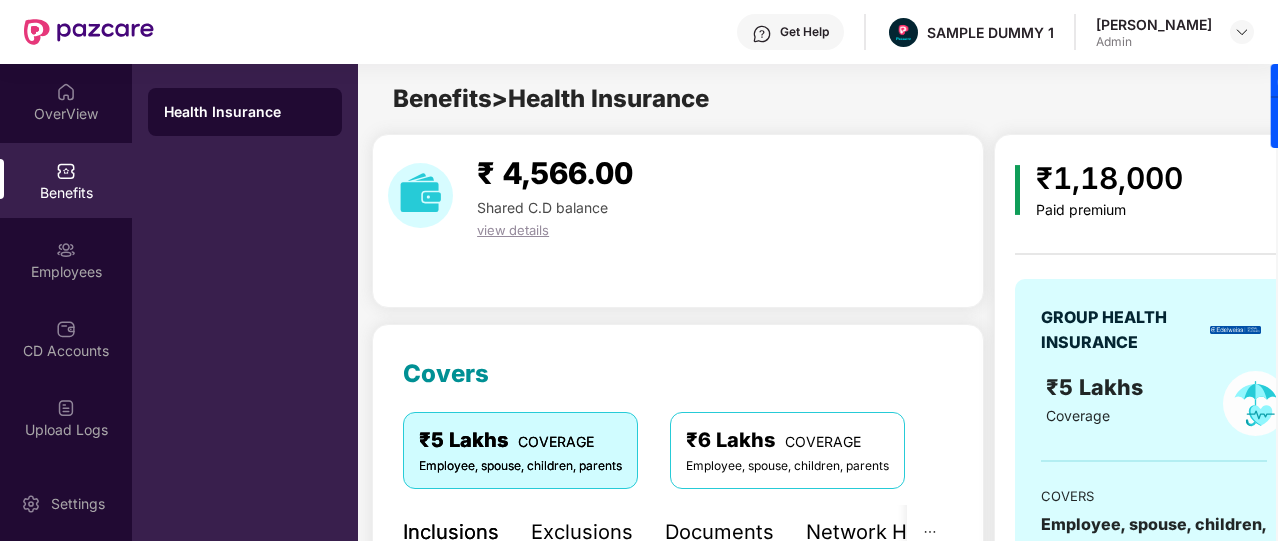 scroll, scrollTop: 65, scrollLeft: 0, axis: vertical 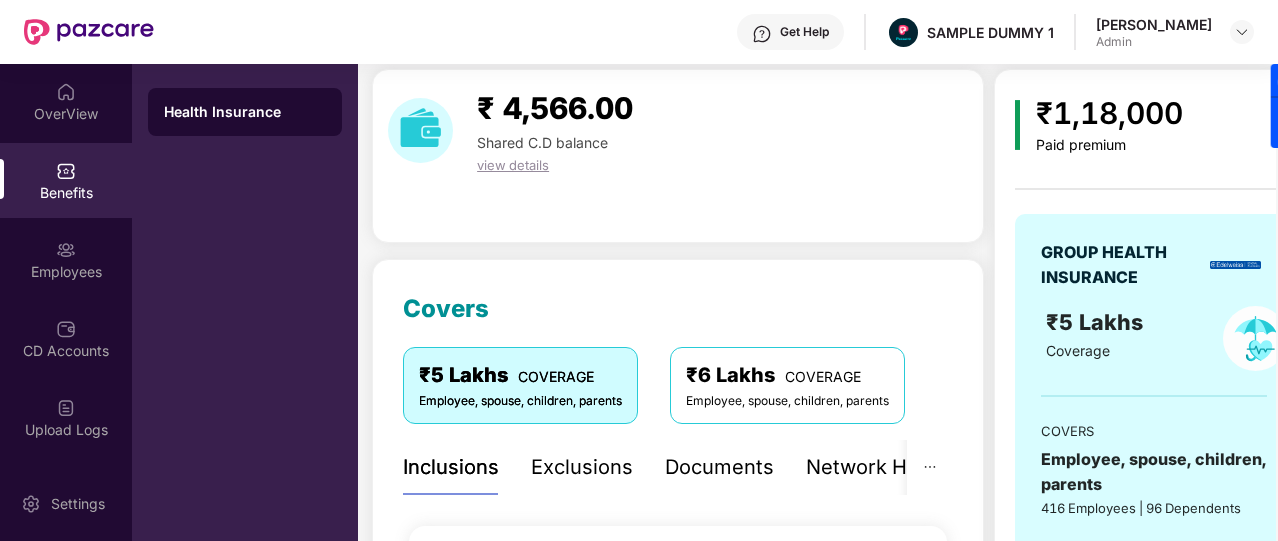 click on "Exclusions" at bounding box center [582, 467] 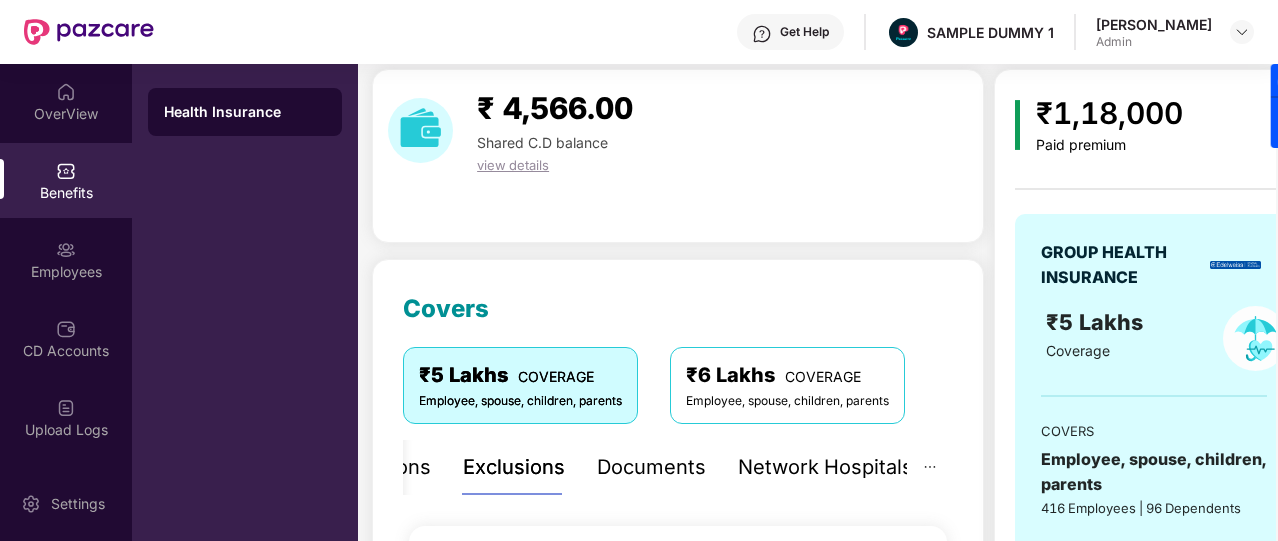 click on "Documents" at bounding box center (651, 467) 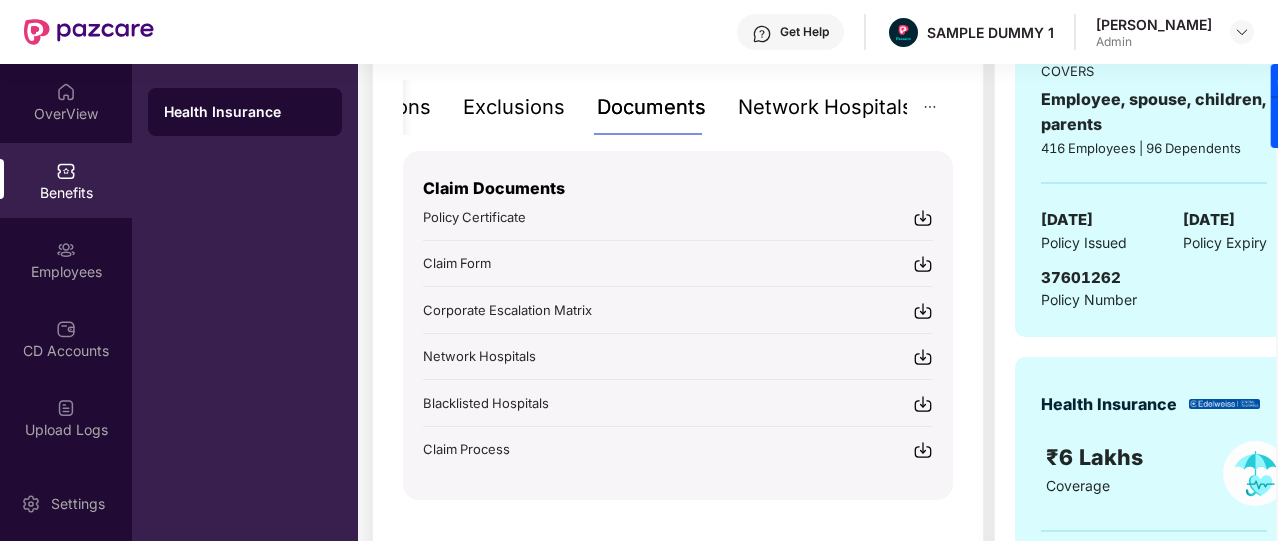 scroll, scrollTop: 426, scrollLeft: 0, axis: vertical 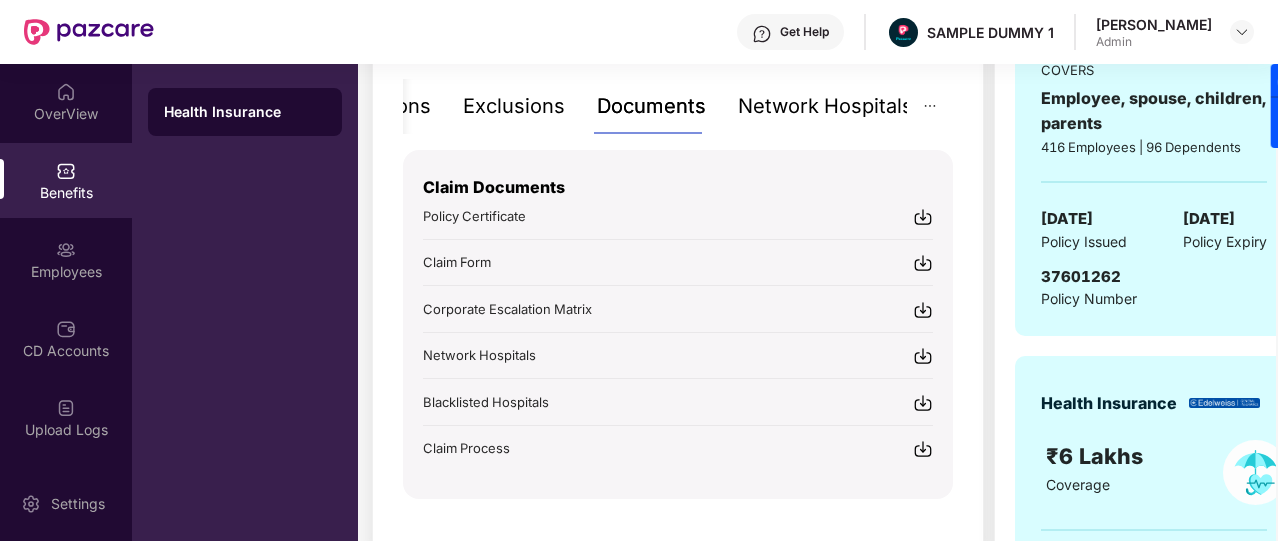click on "Network Hospitals" at bounding box center [825, 106] 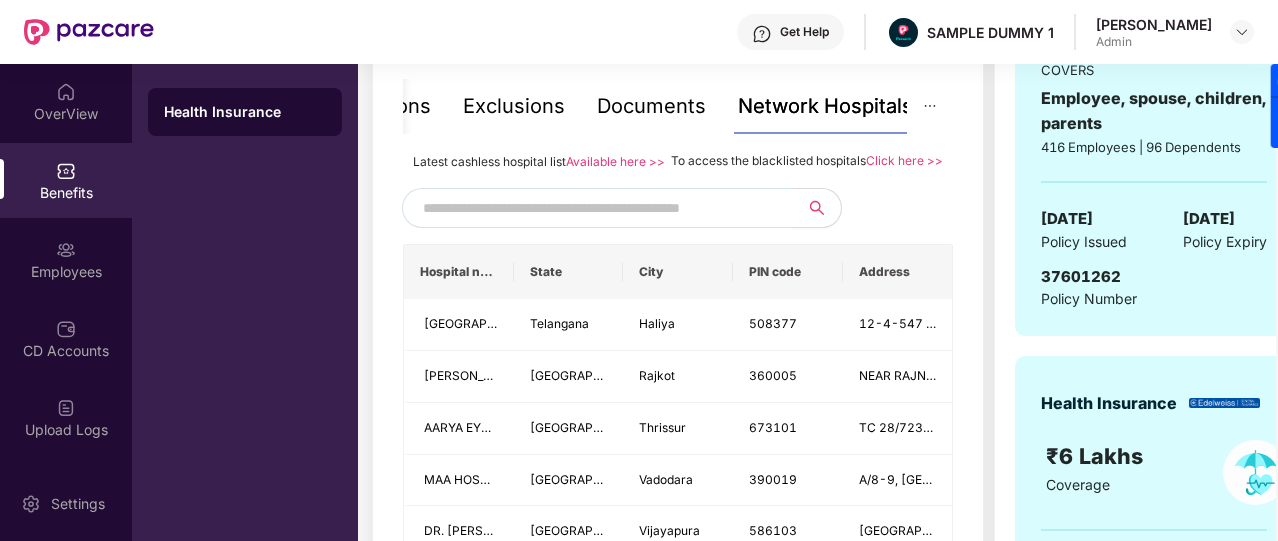 click at bounding box center (594, 208) 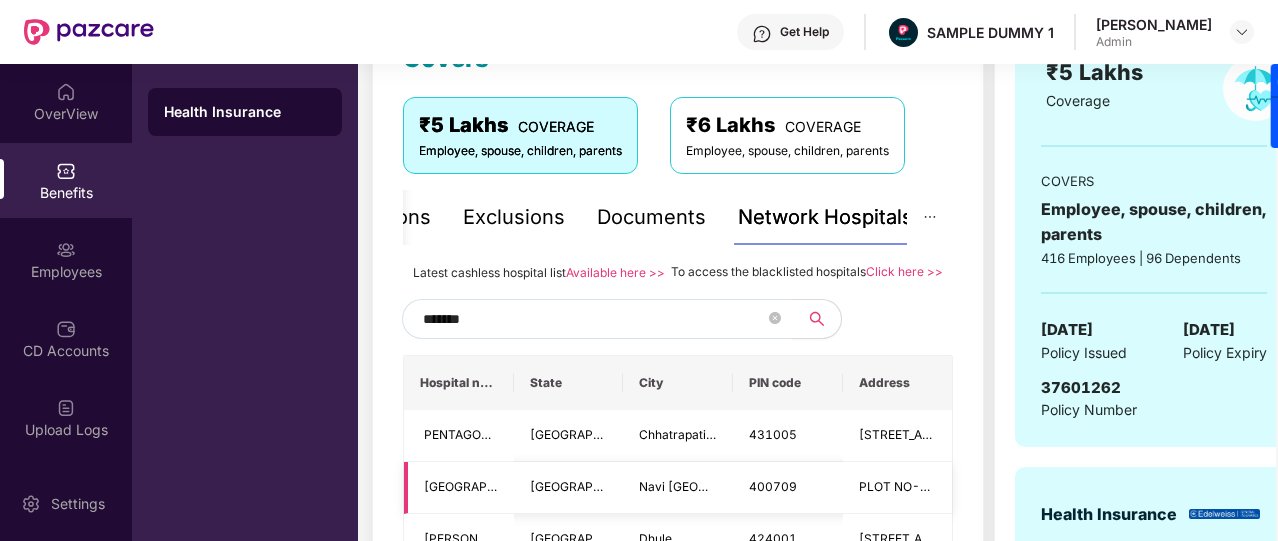 scroll, scrollTop: 220, scrollLeft: 0, axis: vertical 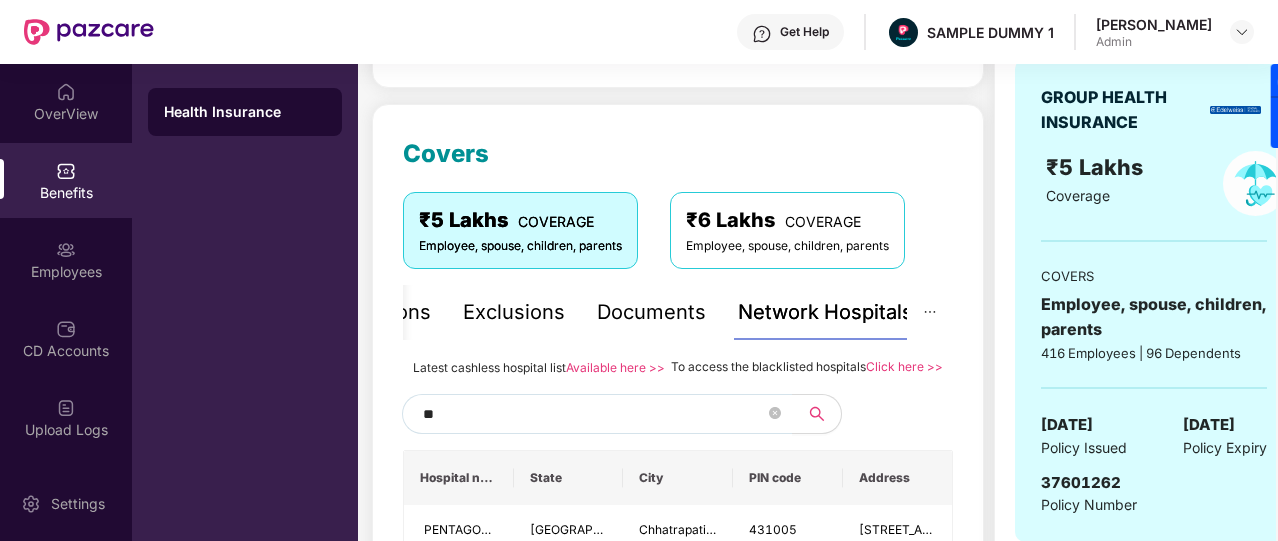 type on "*" 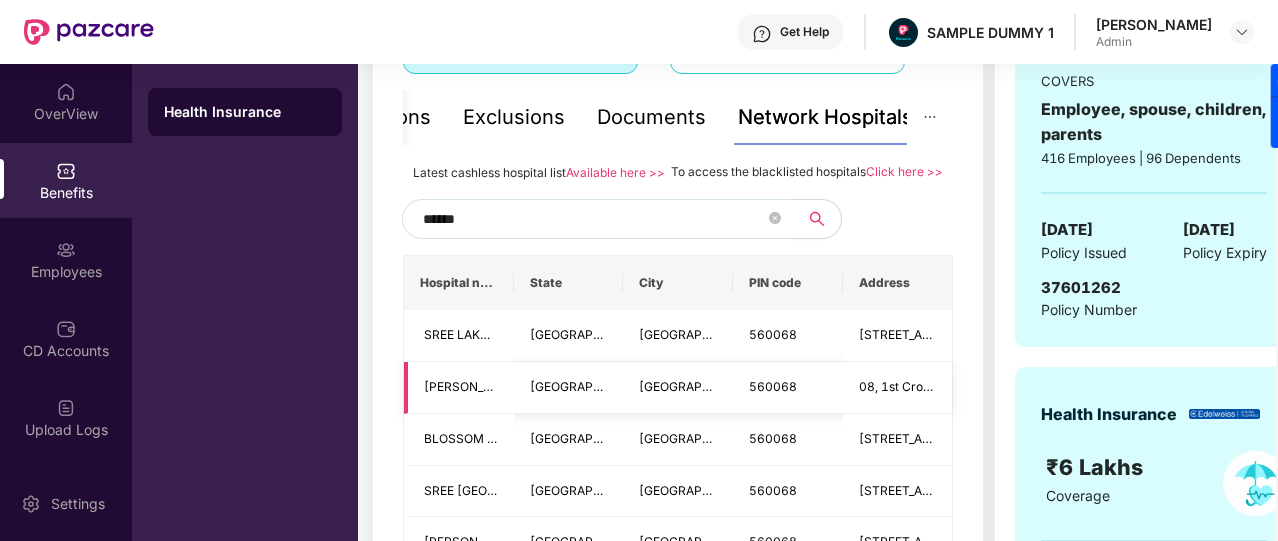 scroll, scrollTop: 410, scrollLeft: 0, axis: vertical 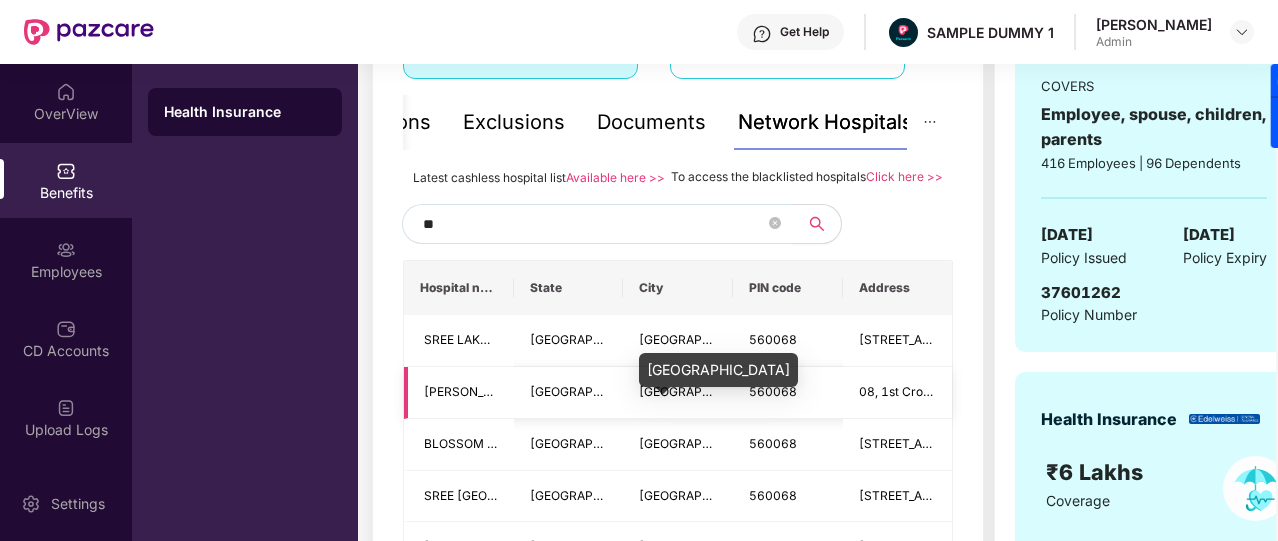 type on "*" 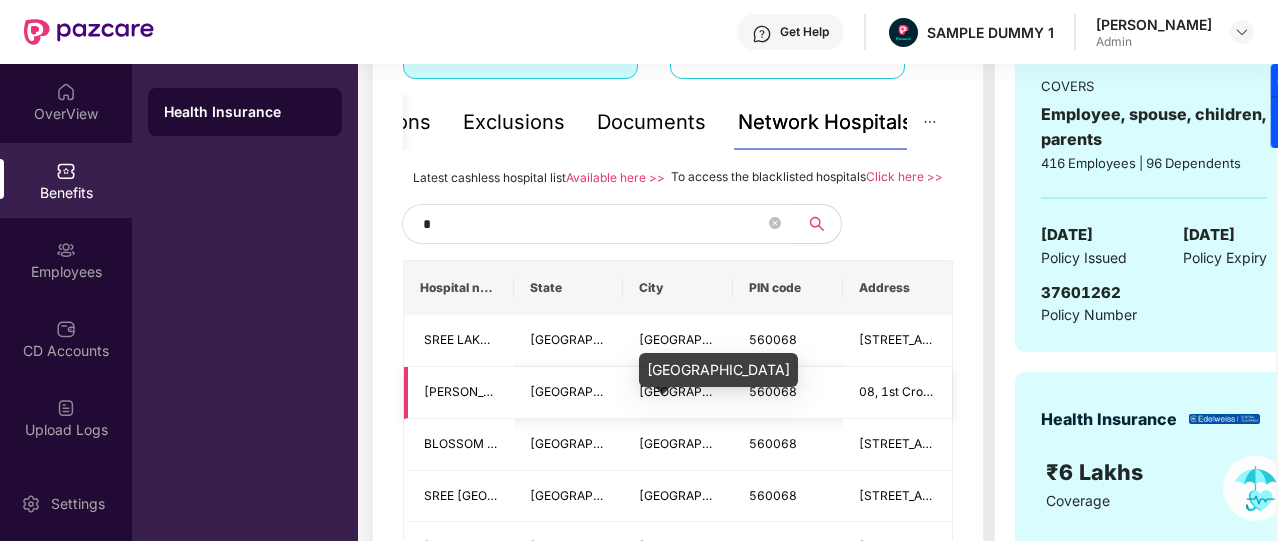 type 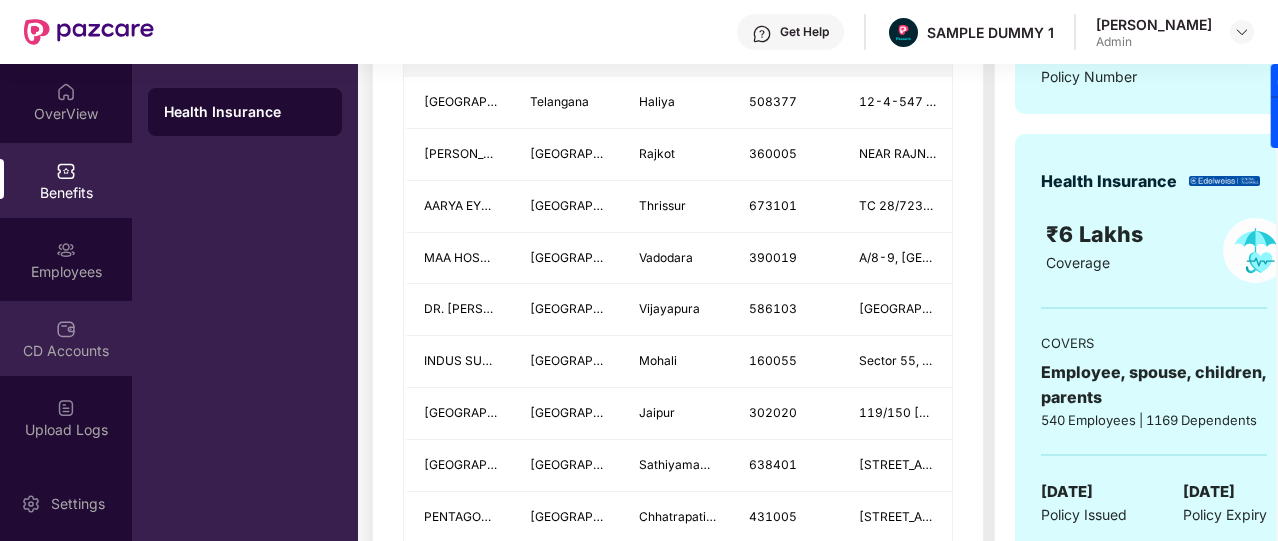 scroll, scrollTop: 662, scrollLeft: 0, axis: vertical 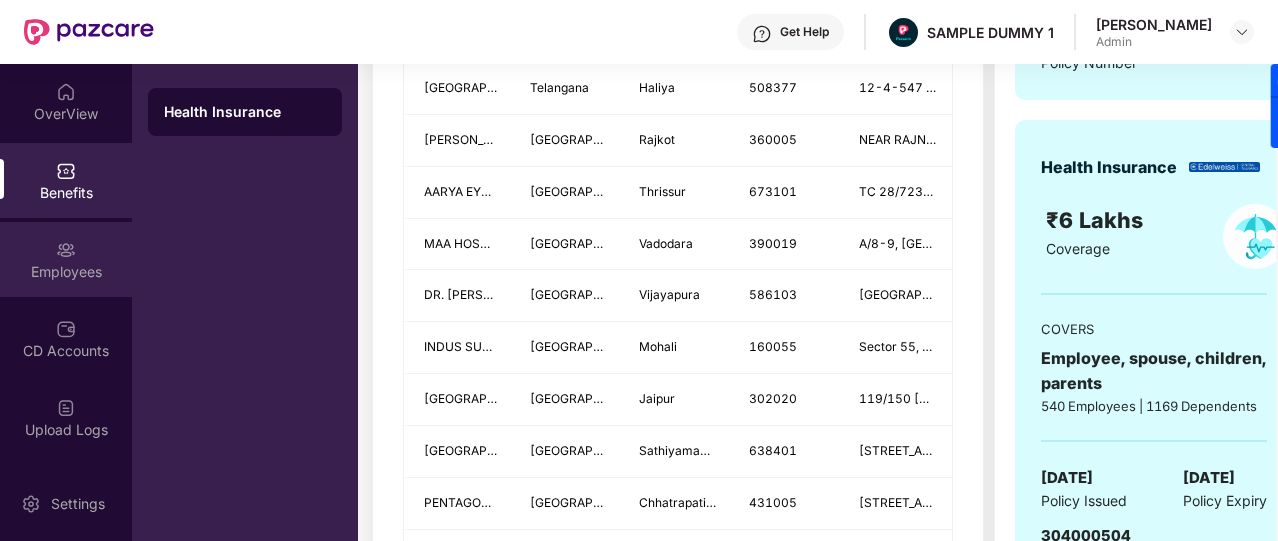 click on "Employees" at bounding box center (66, 259) 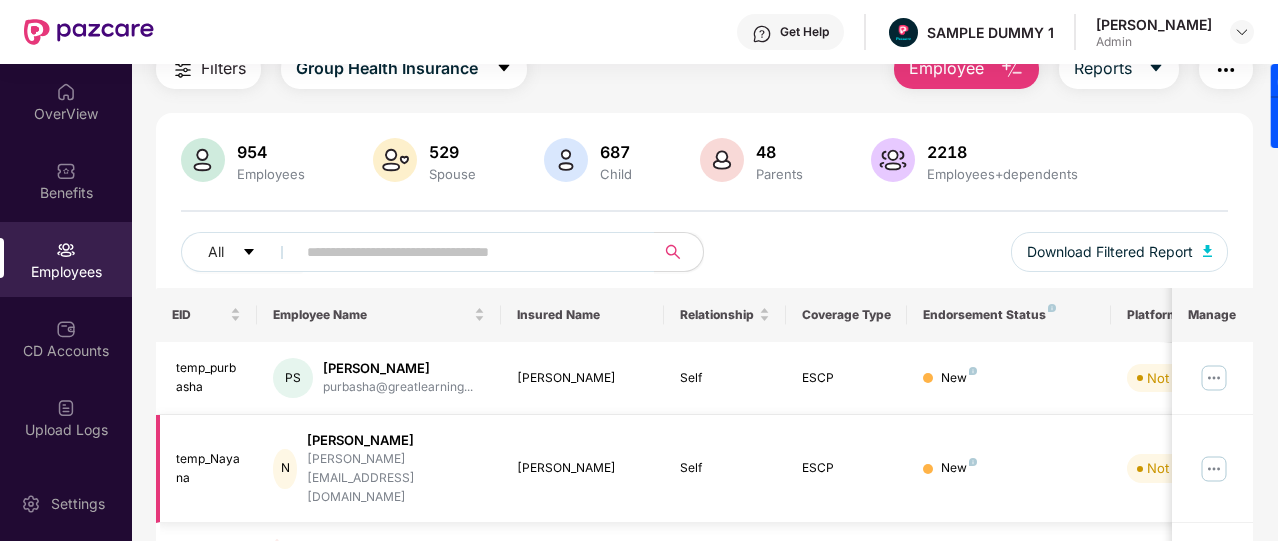 scroll, scrollTop: 0, scrollLeft: 0, axis: both 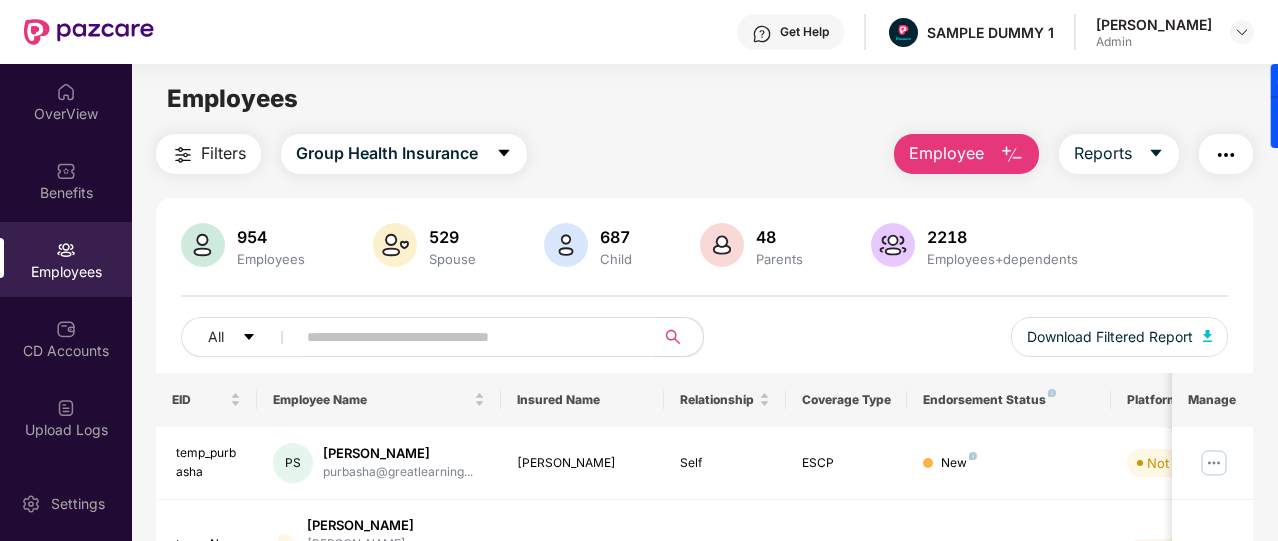 drag, startPoint x: 575, startPoint y: 429, endPoint x: 974, endPoint y: 305, distance: 417.82413 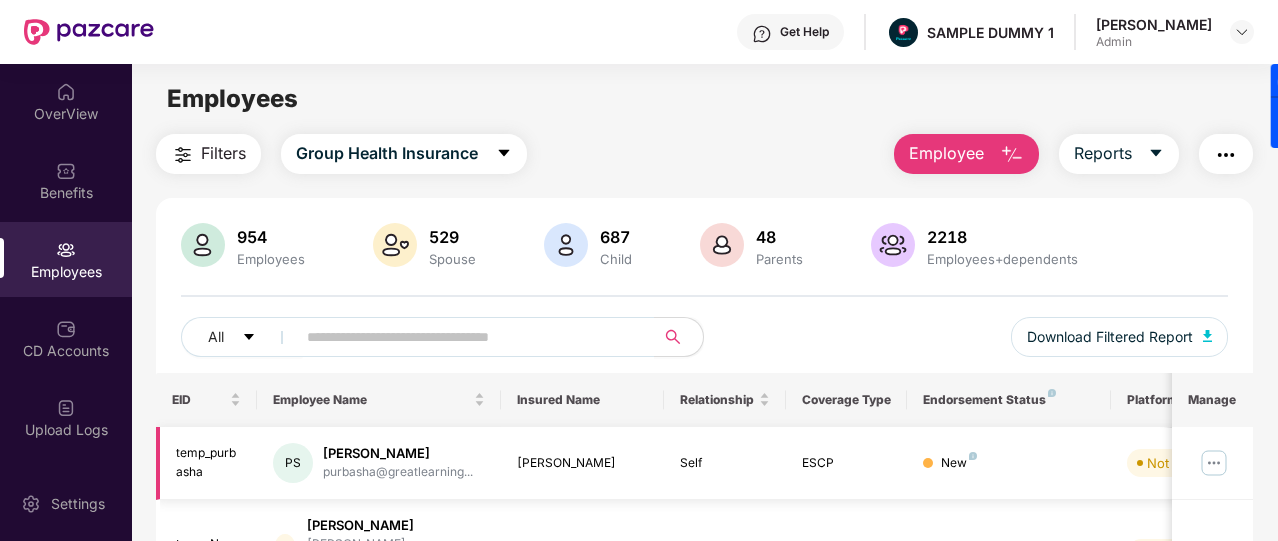 scroll, scrollTop: 69, scrollLeft: 0, axis: vertical 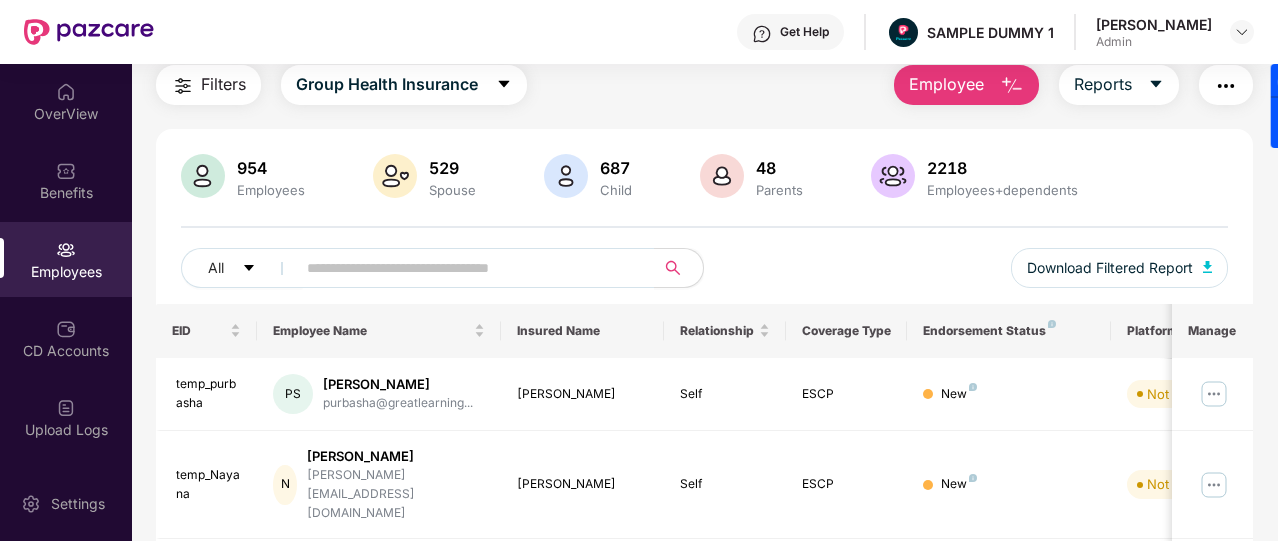 click on "Employee" at bounding box center [946, 84] 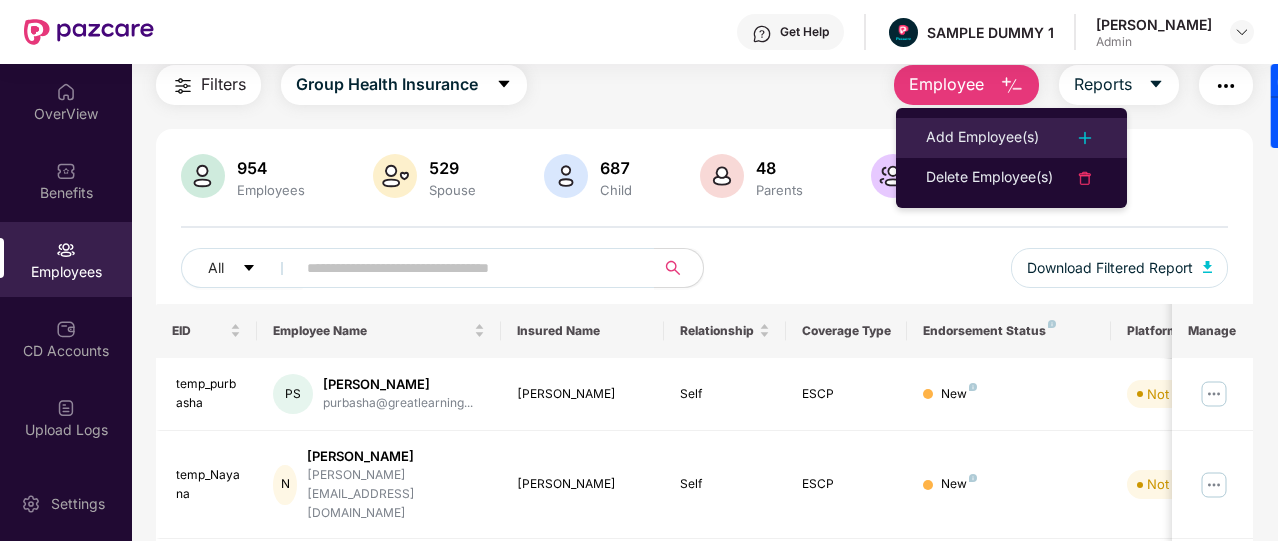 click on "Add Employee(s)" at bounding box center [982, 138] 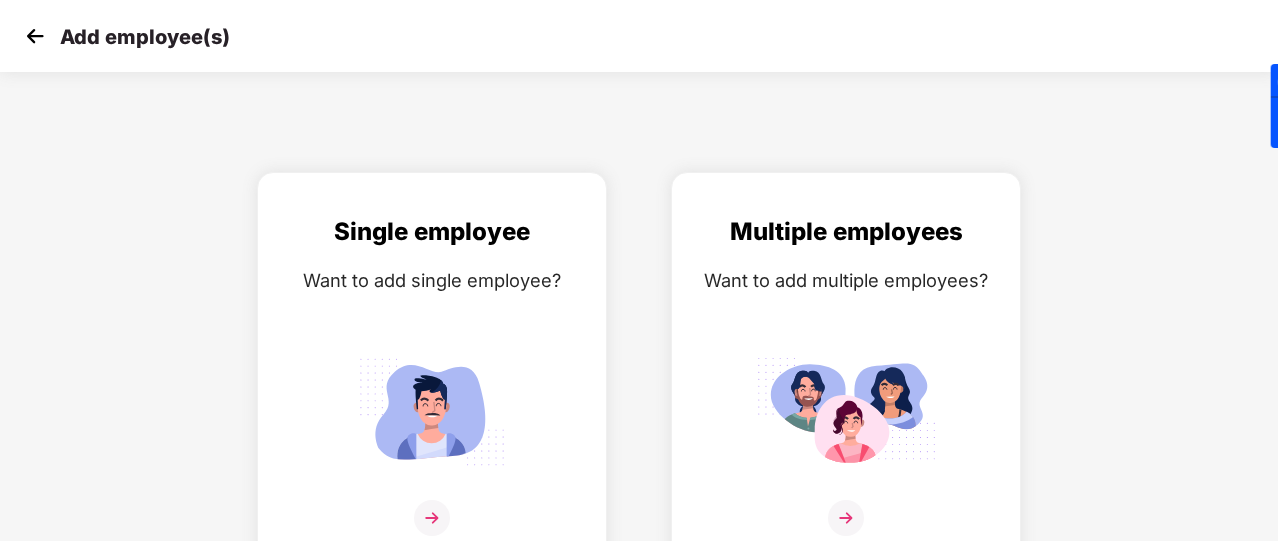 scroll, scrollTop: 24, scrollLeft: 0, axis: vertical 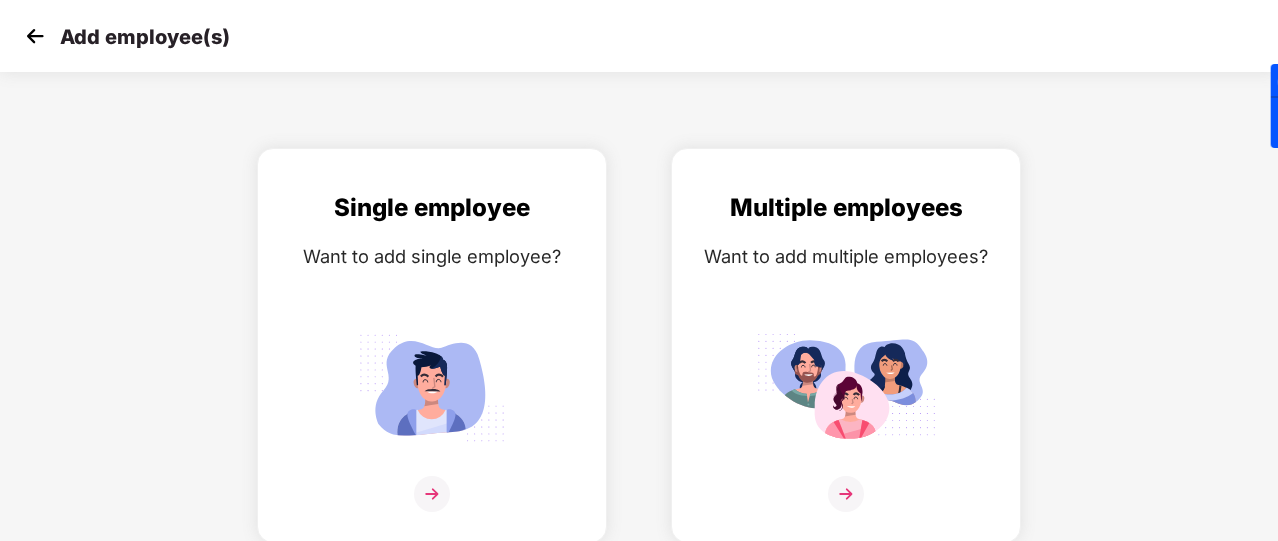 click at bounding box center [35, 36] 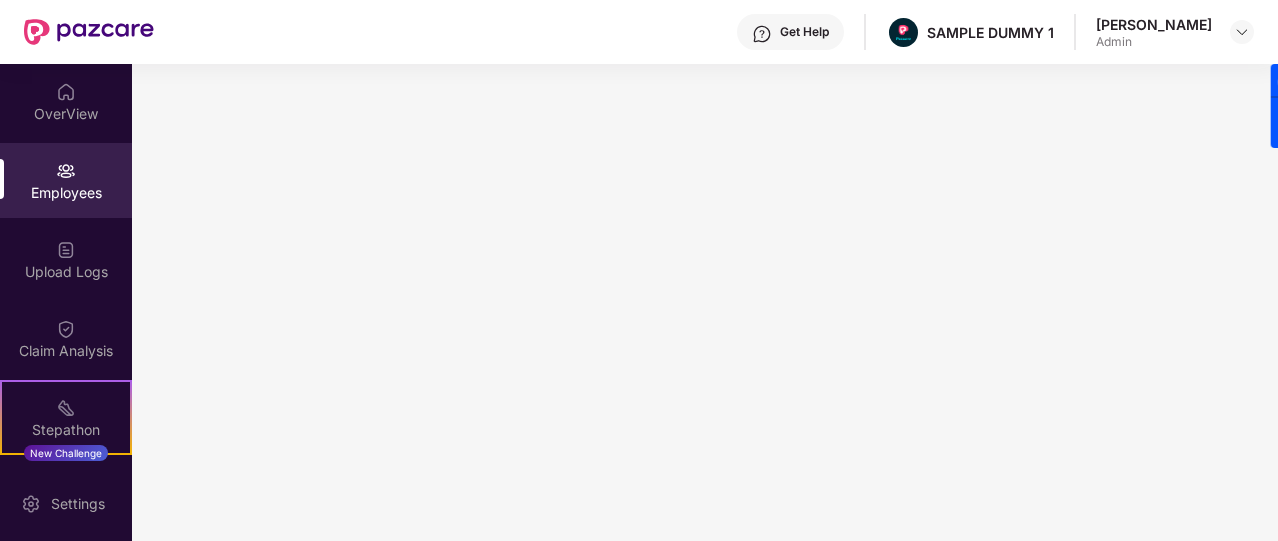 scroll, scrollTop: 0, scrollLeft: 0, axis: both 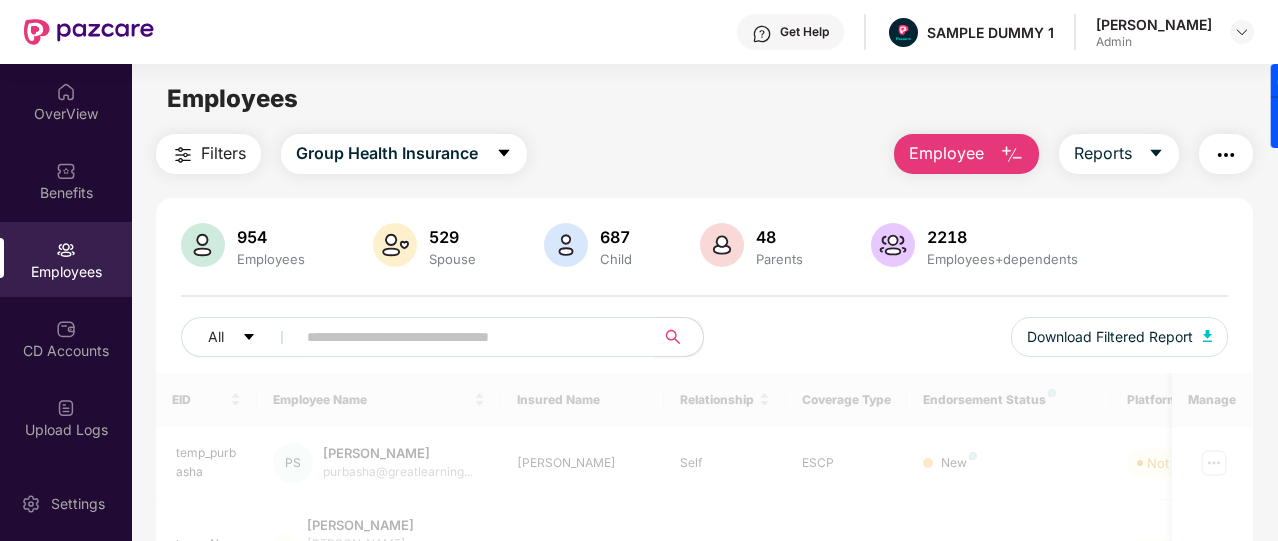 click on "Claims" at bounding box center (66, 509) 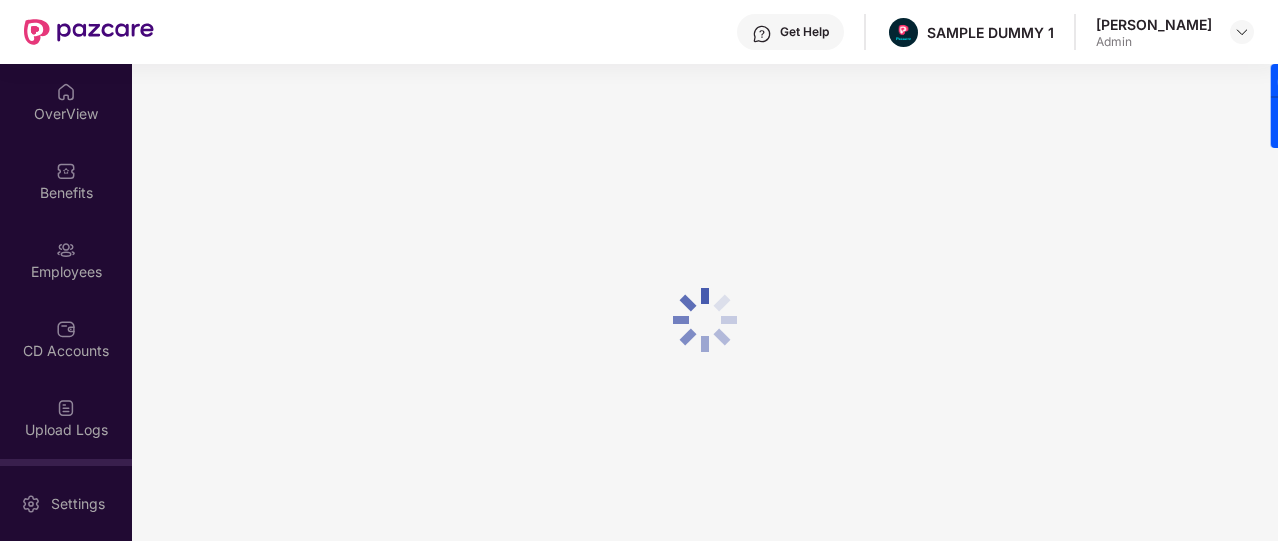 scroll, scrollTop: 172, scrollLeft: 0, axis: vertical 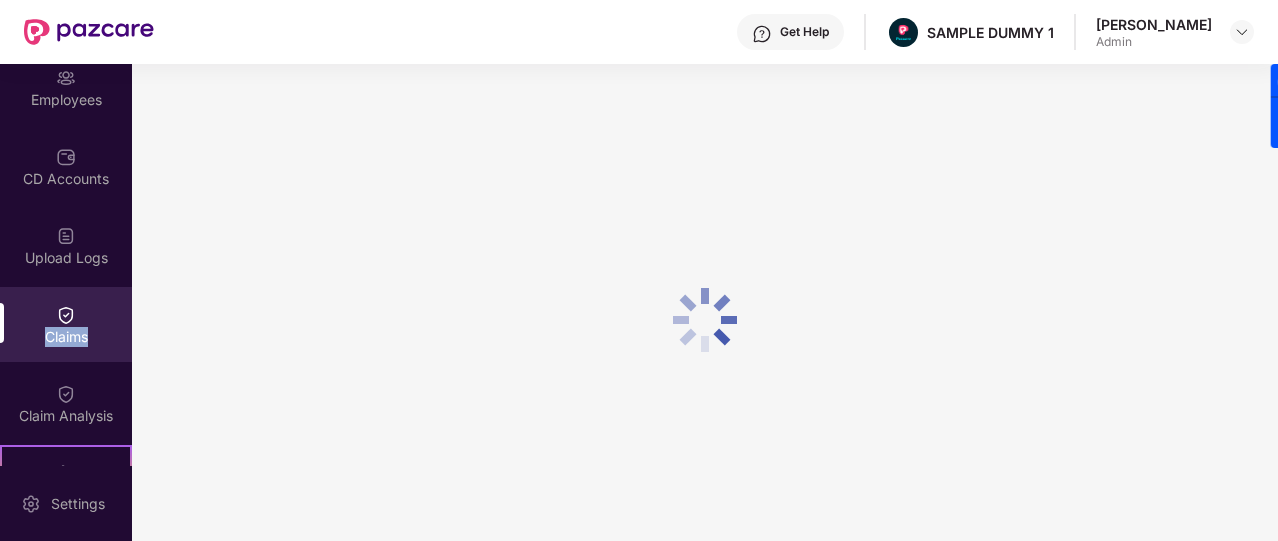 drag, startPoint x: 94, startPoint y: 299, endPoint x: 70, endPoint y: 345, distance: 51.884487 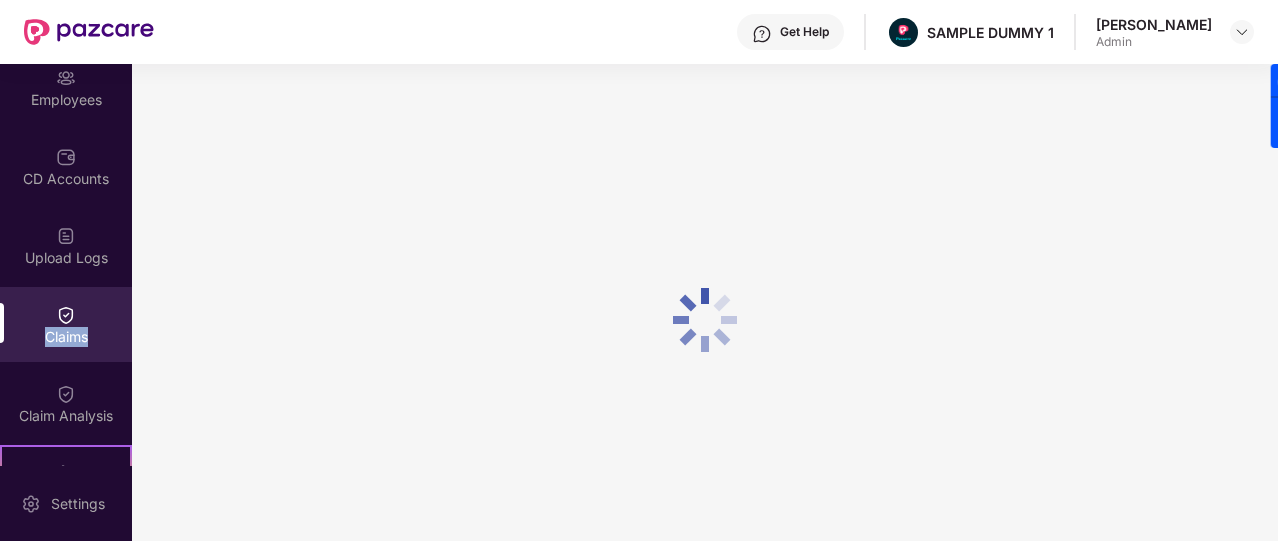 click on "Claims" at bounding box center (66, 337) 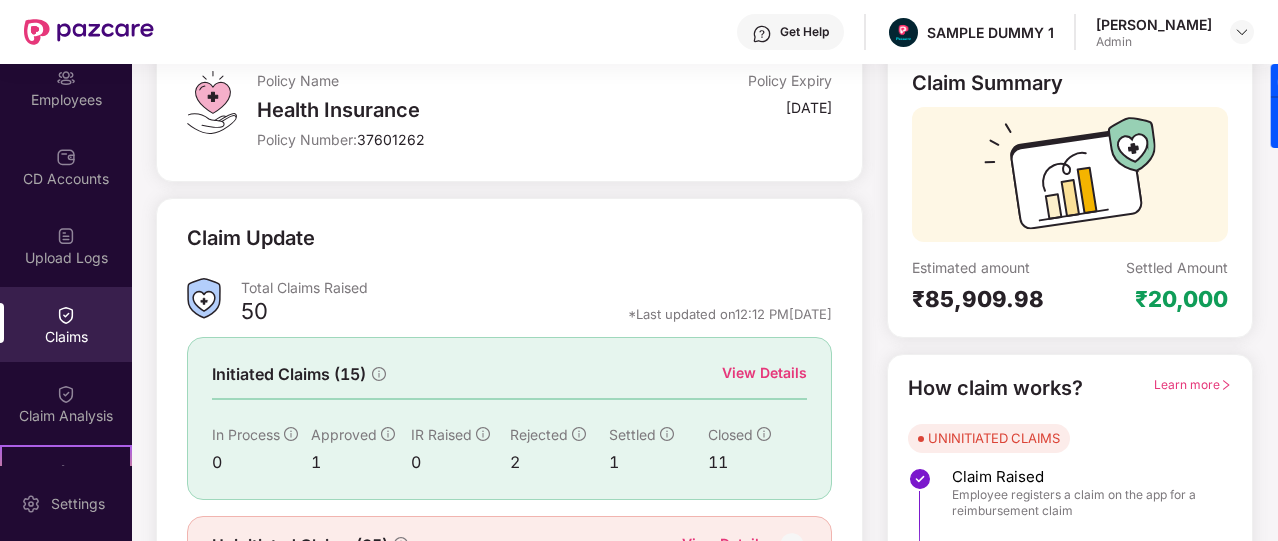 scroll, scrollTop: 240, scrollLeft: 0, axis: vertical 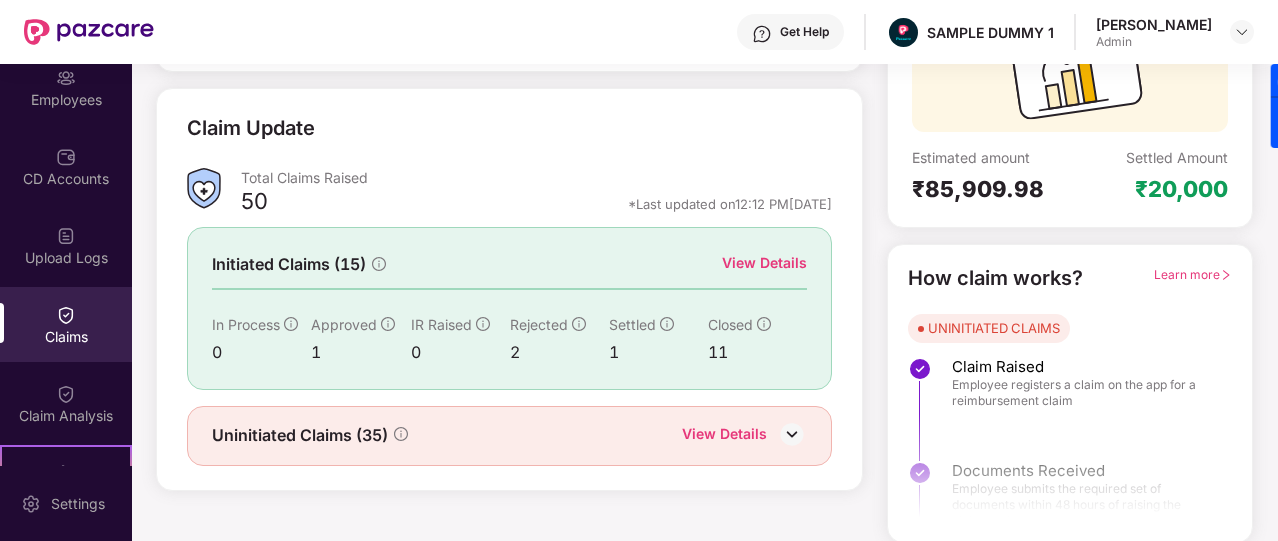 click on "View Details" at bounding box center [764, 263] 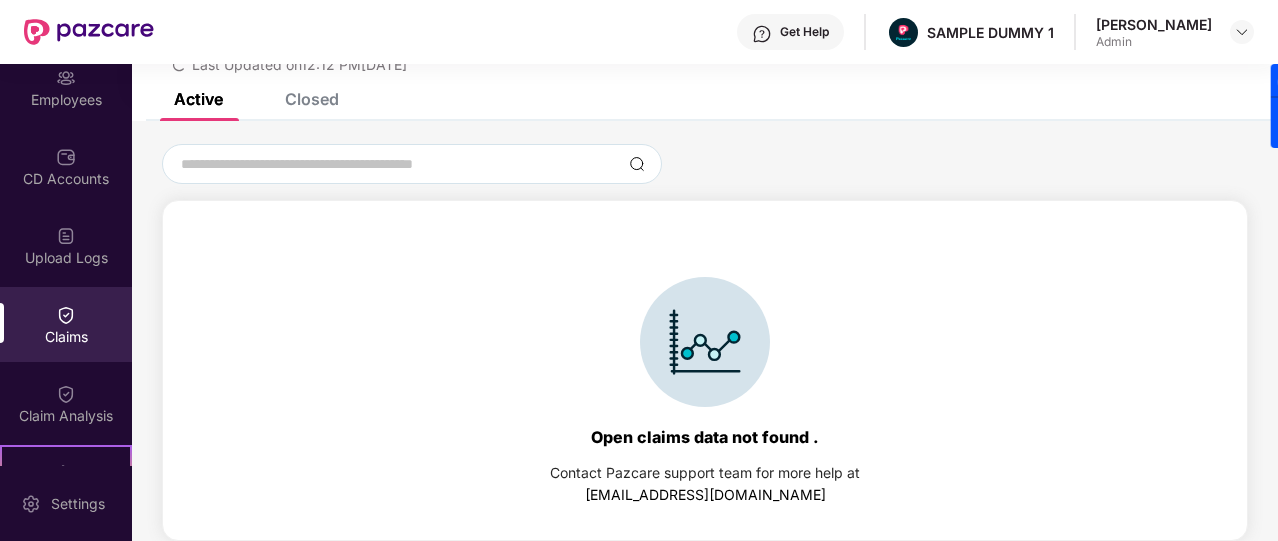 scroll, scrollTop: 86, scrollLeft: 0, axis: vertical 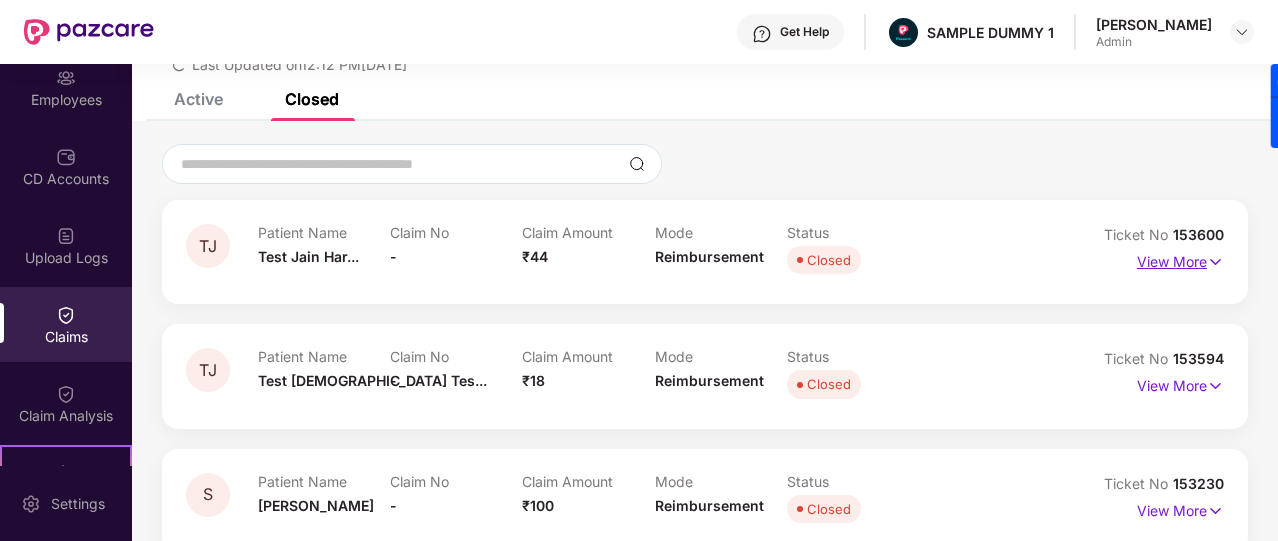 click on "View More" at bounding box center [1180, 259] 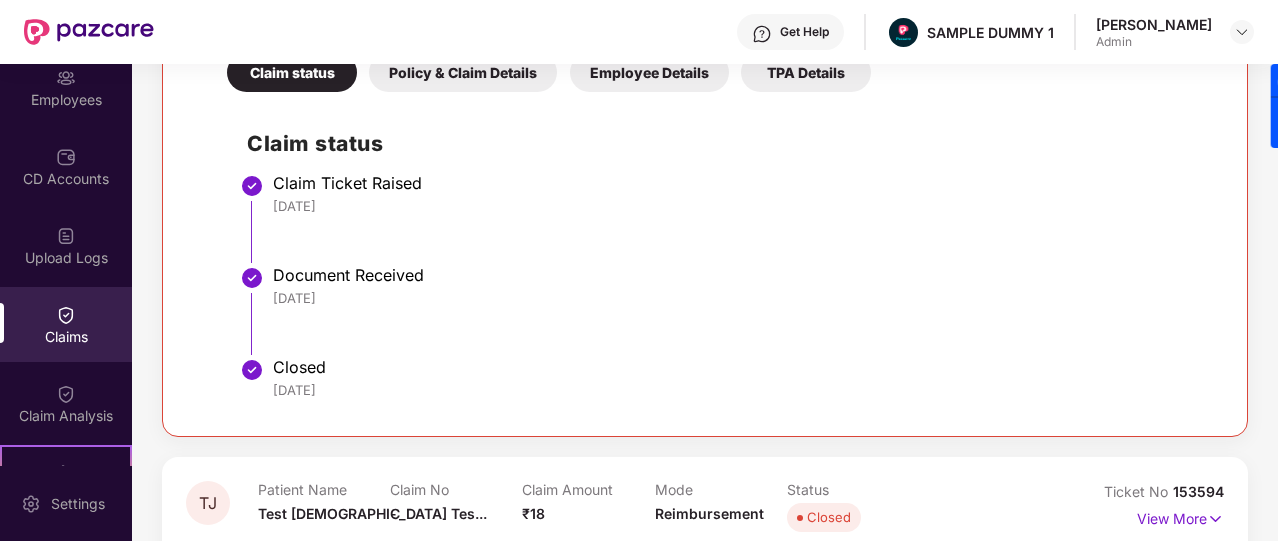 scroll, scrollTop: 214, scrollLeft: 0, axis: vertical 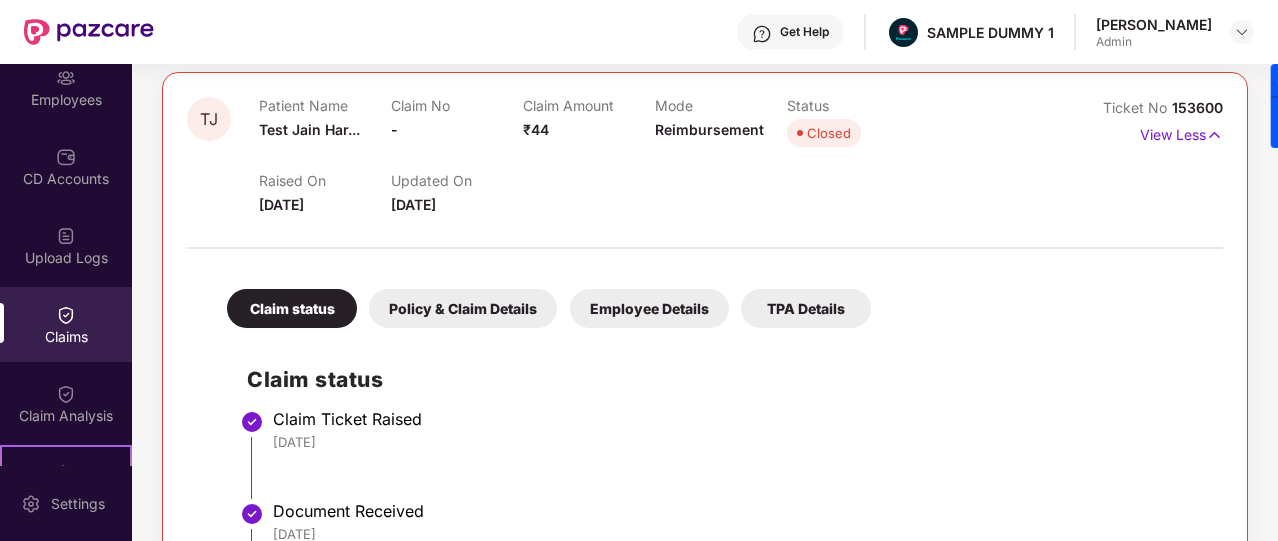 click on "Policy & Claim Details" at bounding box center [463, 308] 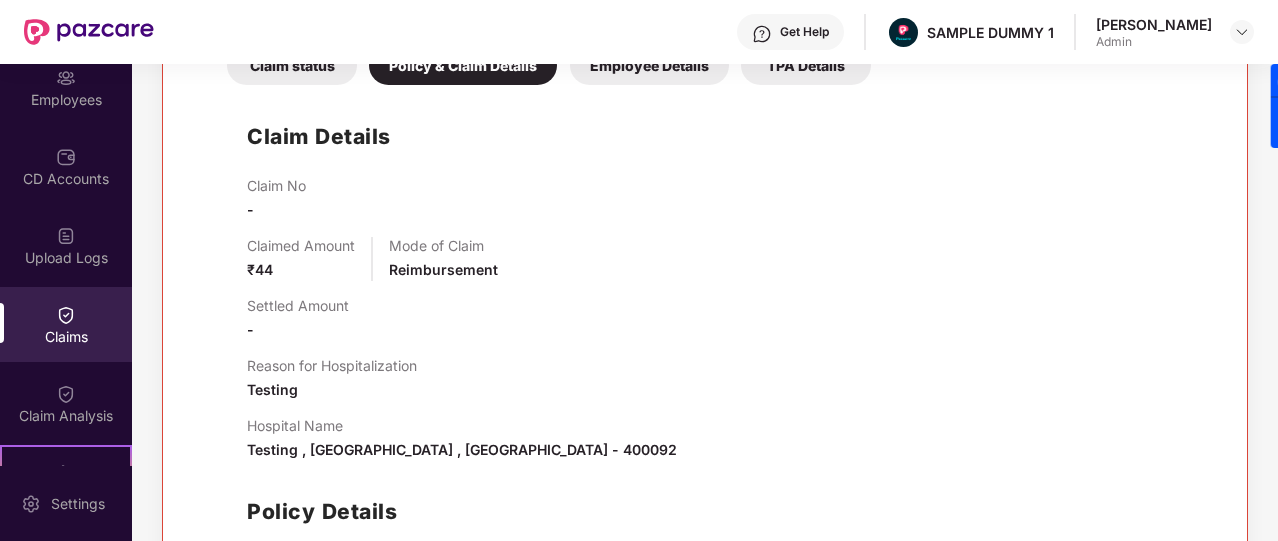scroll, scrollTop: 395, scrollLeft: 0, axis: vertical 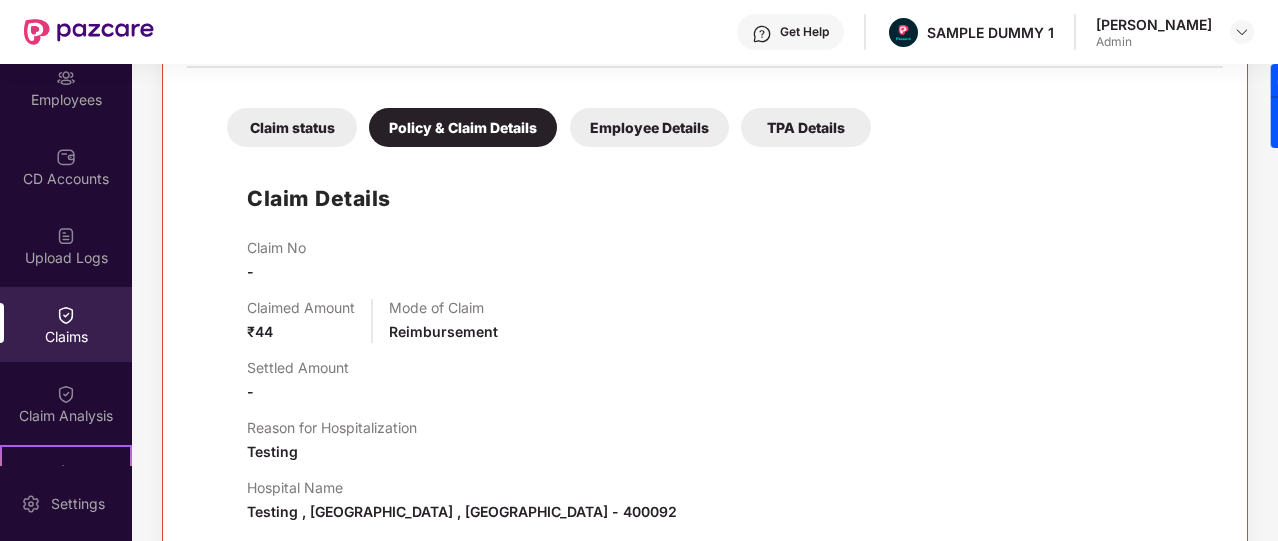 click on "Employee Details" at bounding box center (649, 127) 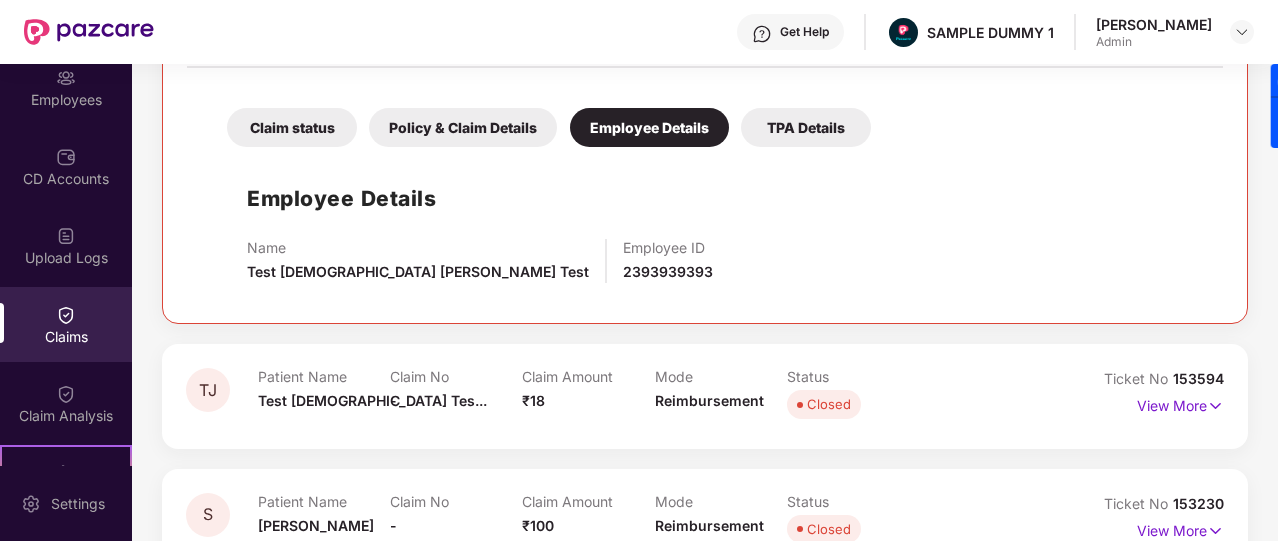 click on "TPA Details" at bounding box center [806, 127] 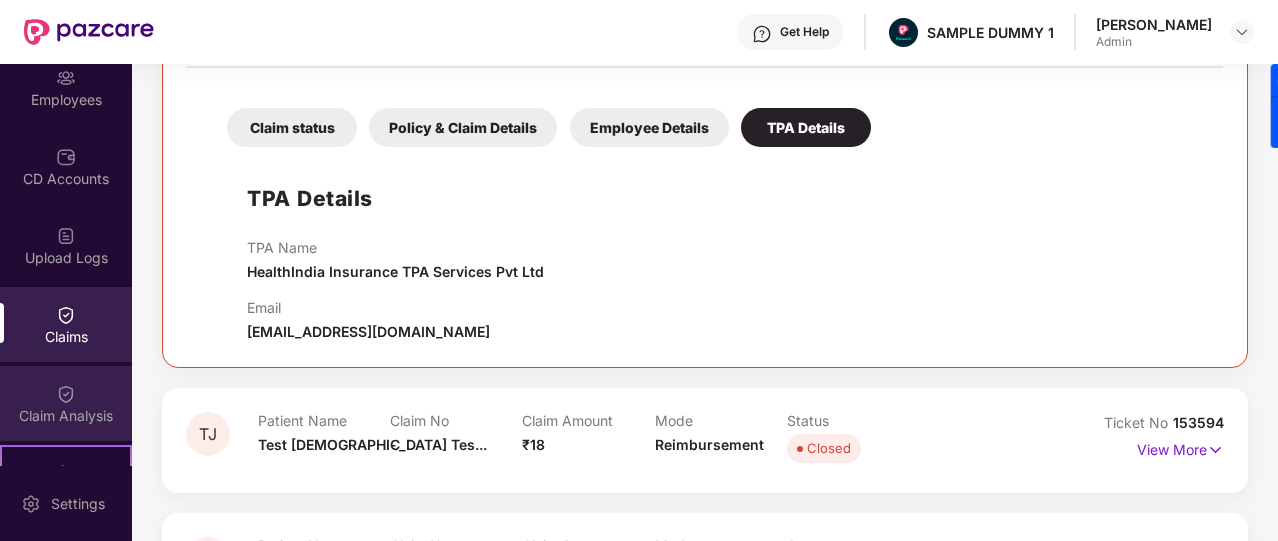 click on "Claim Analysis" at bounding box center [66, 416] 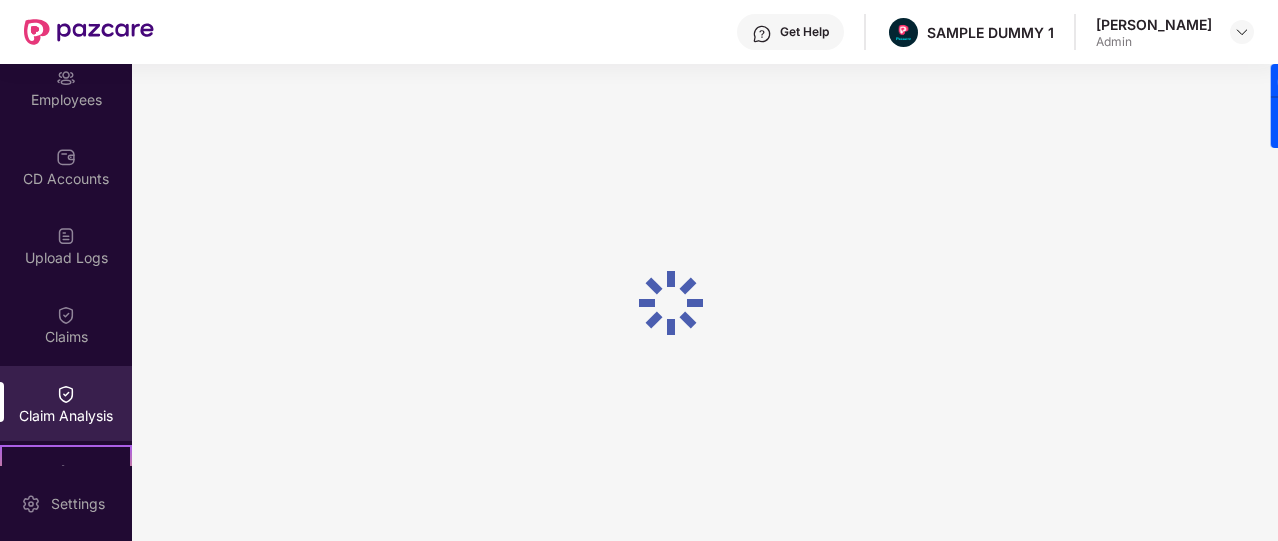 scroll, scrollTop: 0, scrollLeft: 0, axis: both 